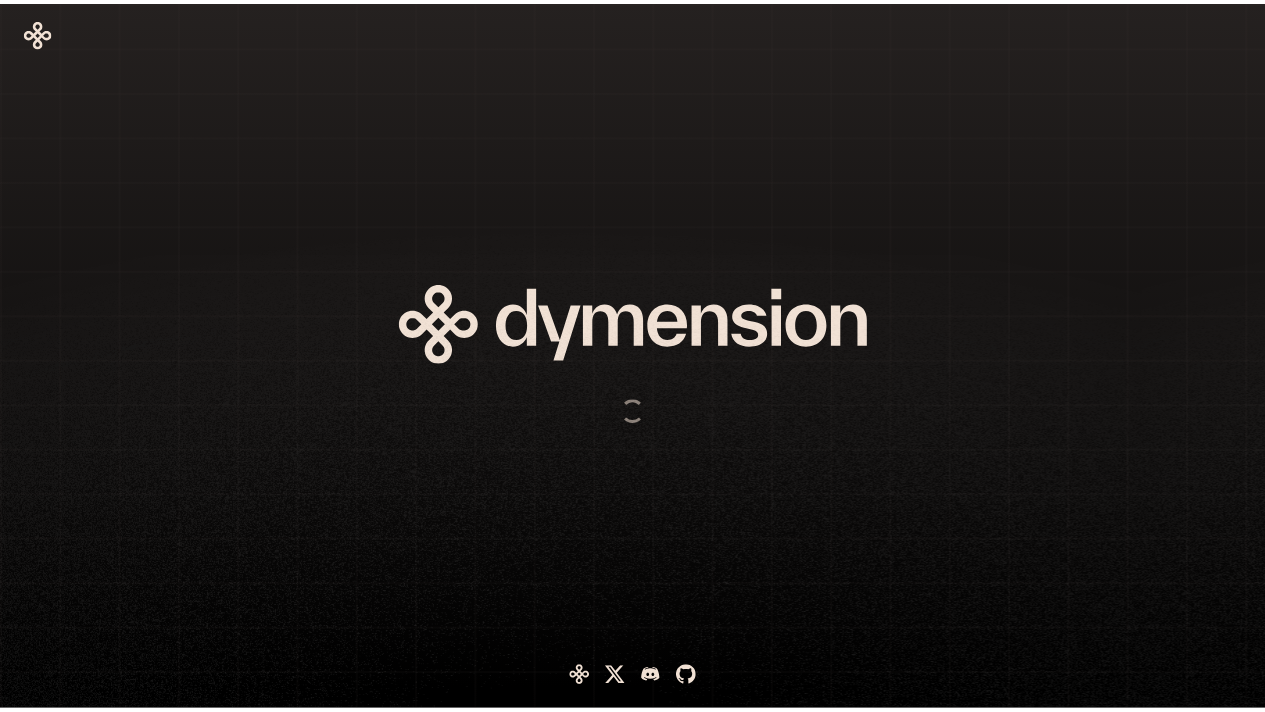 scroll, scrollTop: 0, scrollLeft: 0, axis: both 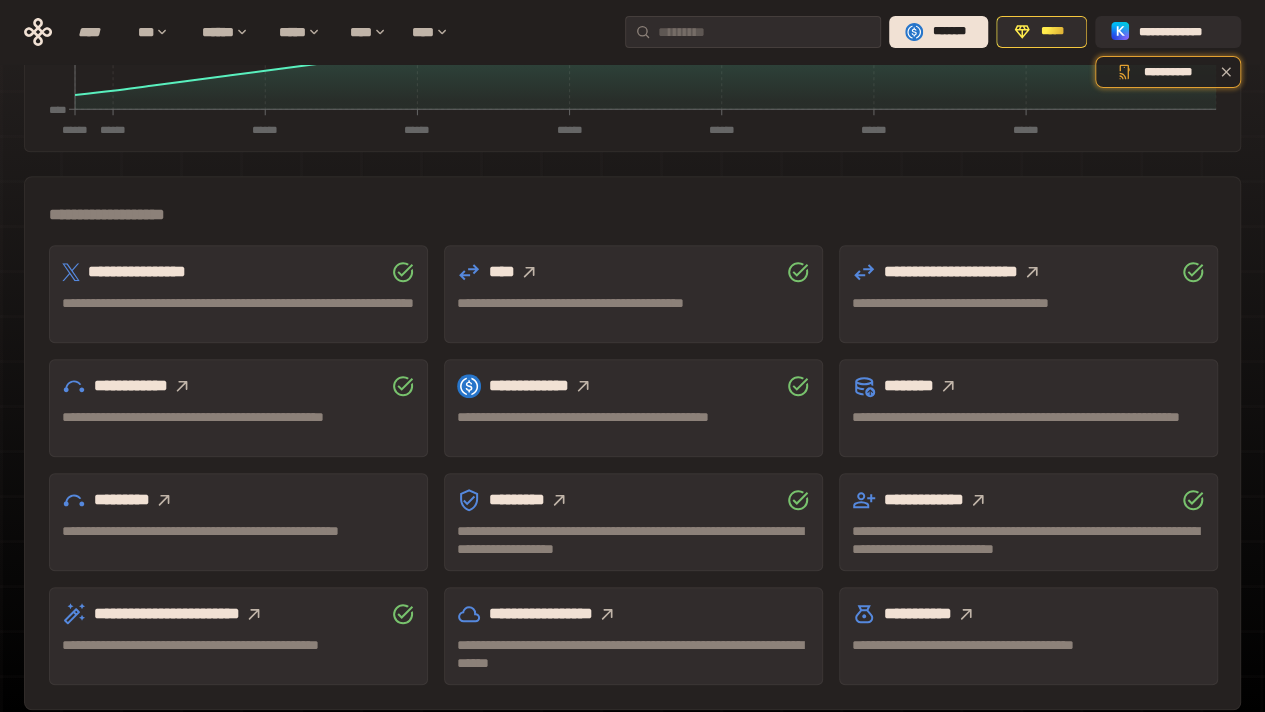 click 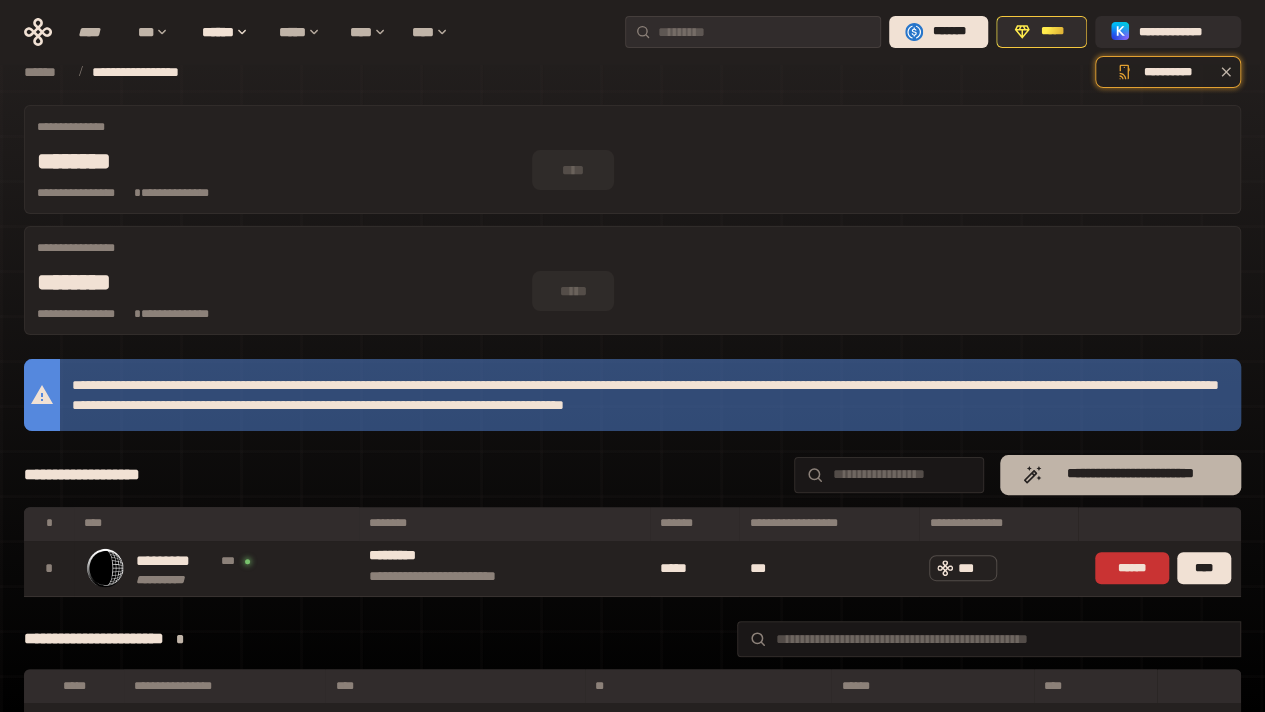 click on "**********" at bounding box center [1120, 475] 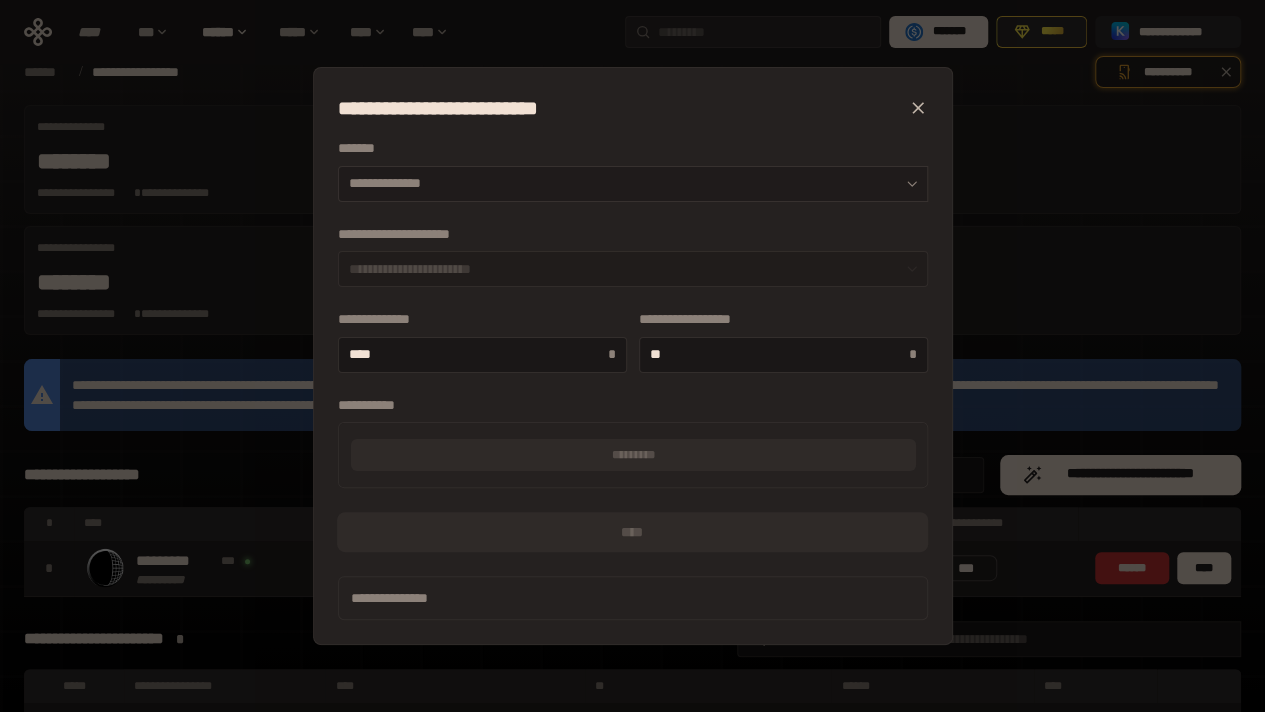 click 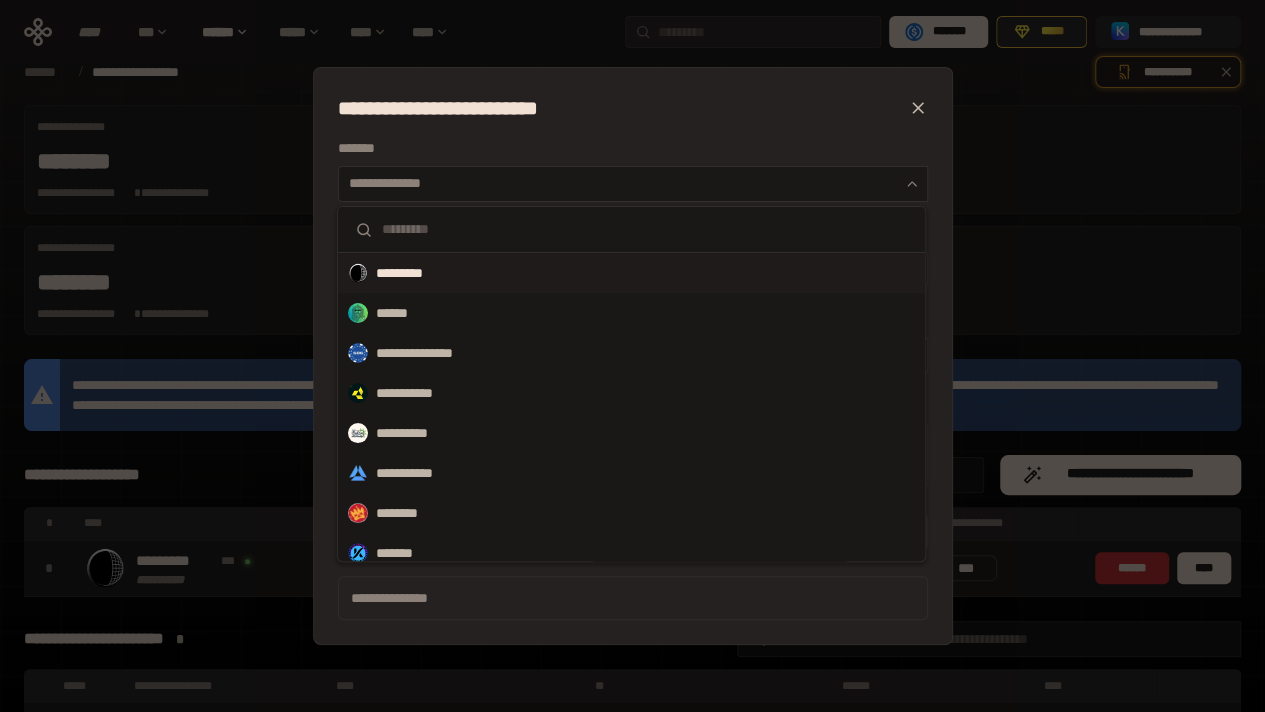 click on "*********" at bounding box center (412, 273) 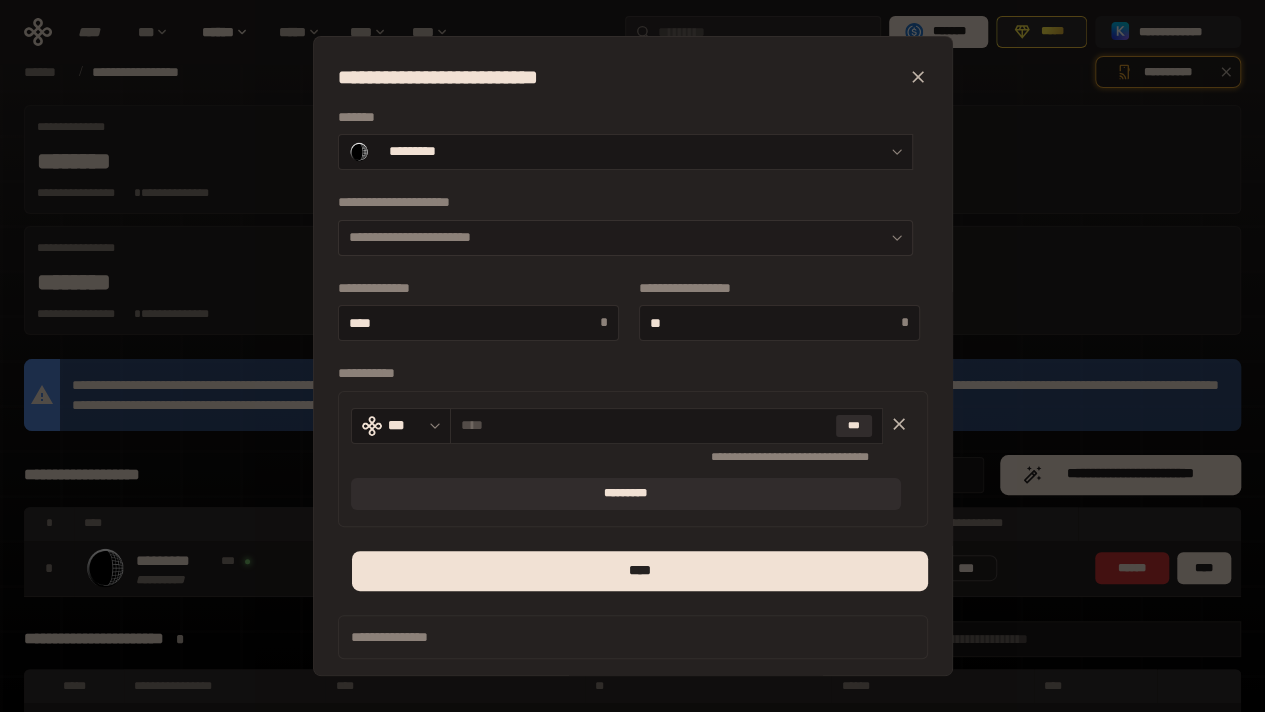 click 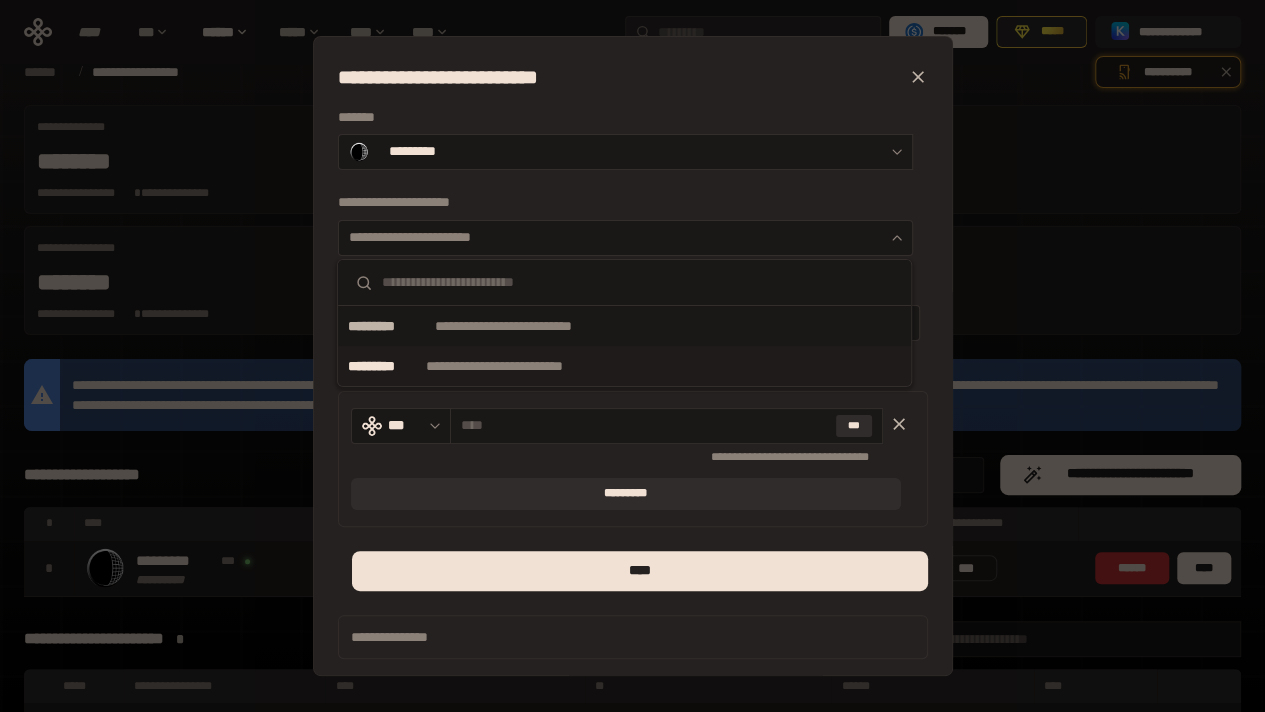 click on "**********" at bounding box center (518, 366) 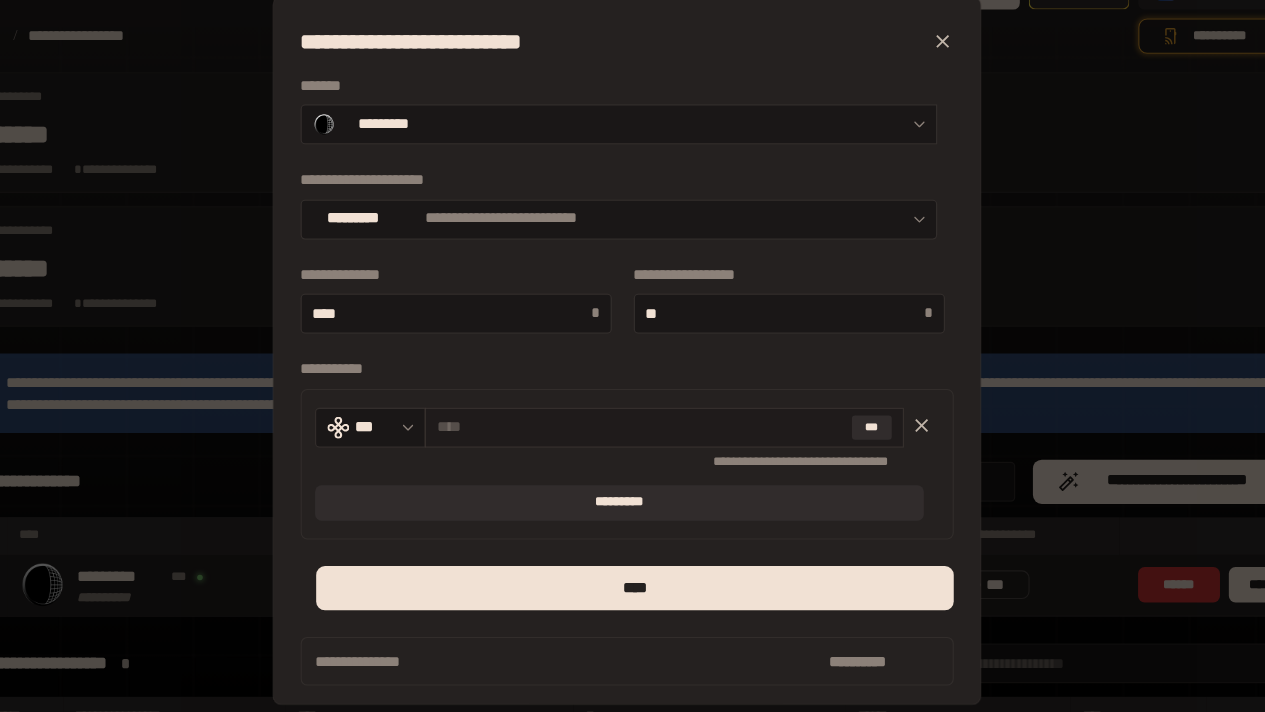 click at bounding box center [644, 425] 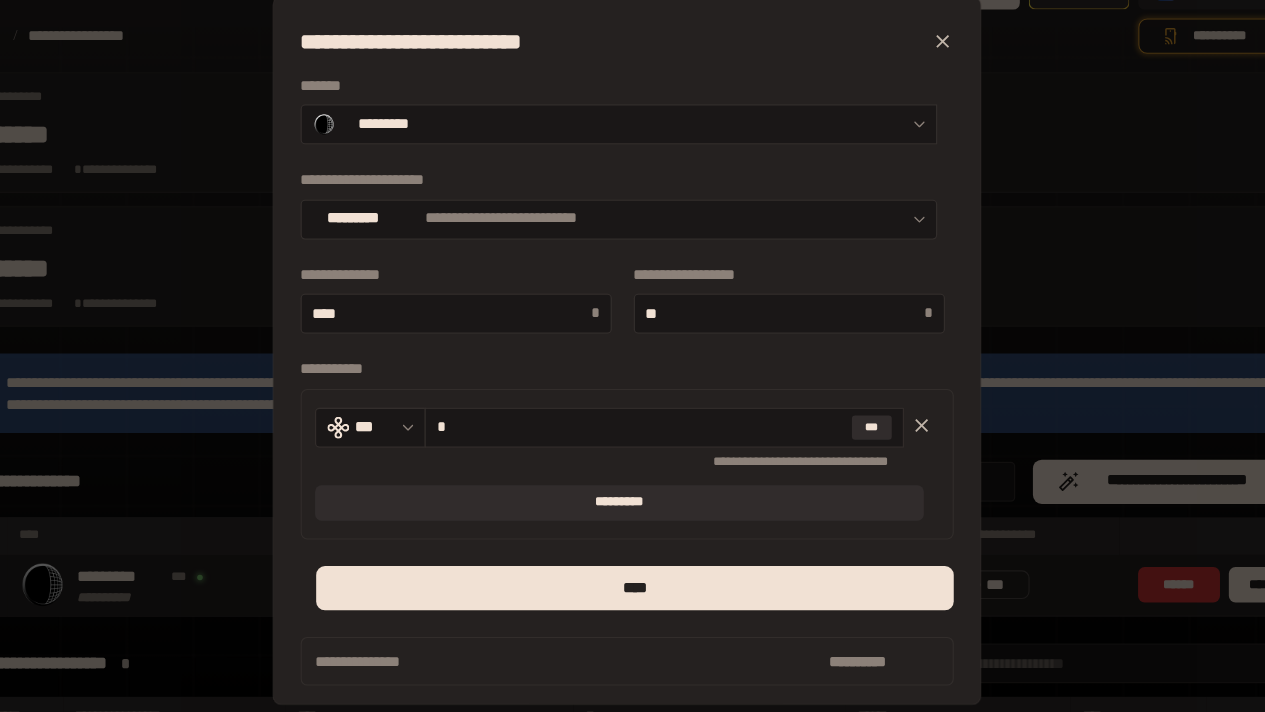 scroll, scrollTop: 4, scrollLeft: 0, axis: vertical 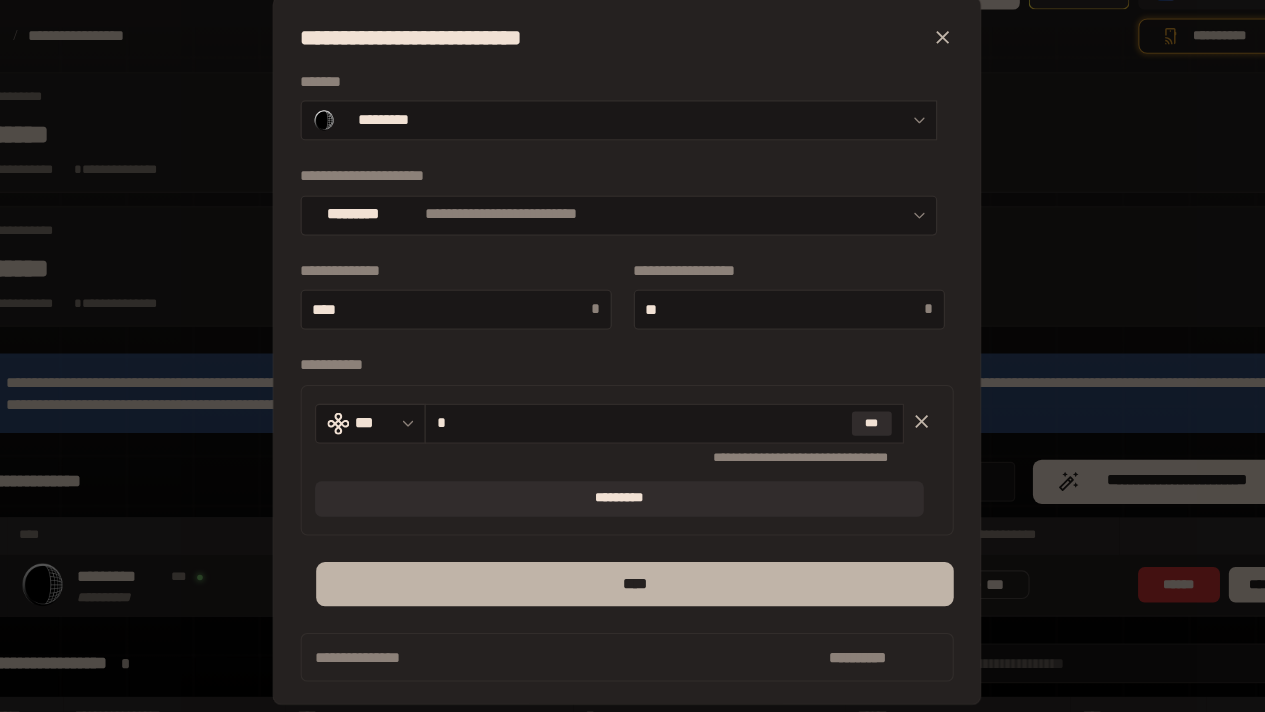 type on "*" 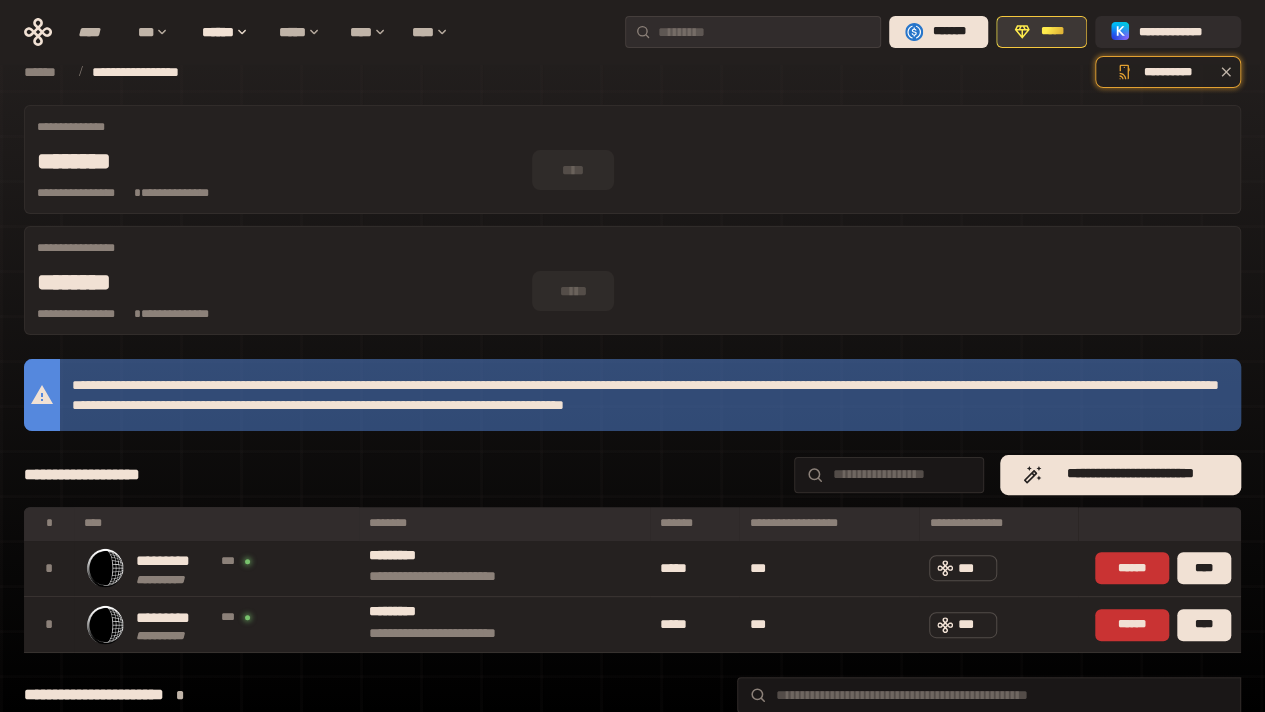 click on "*****" at bounding box center [1052, 32] 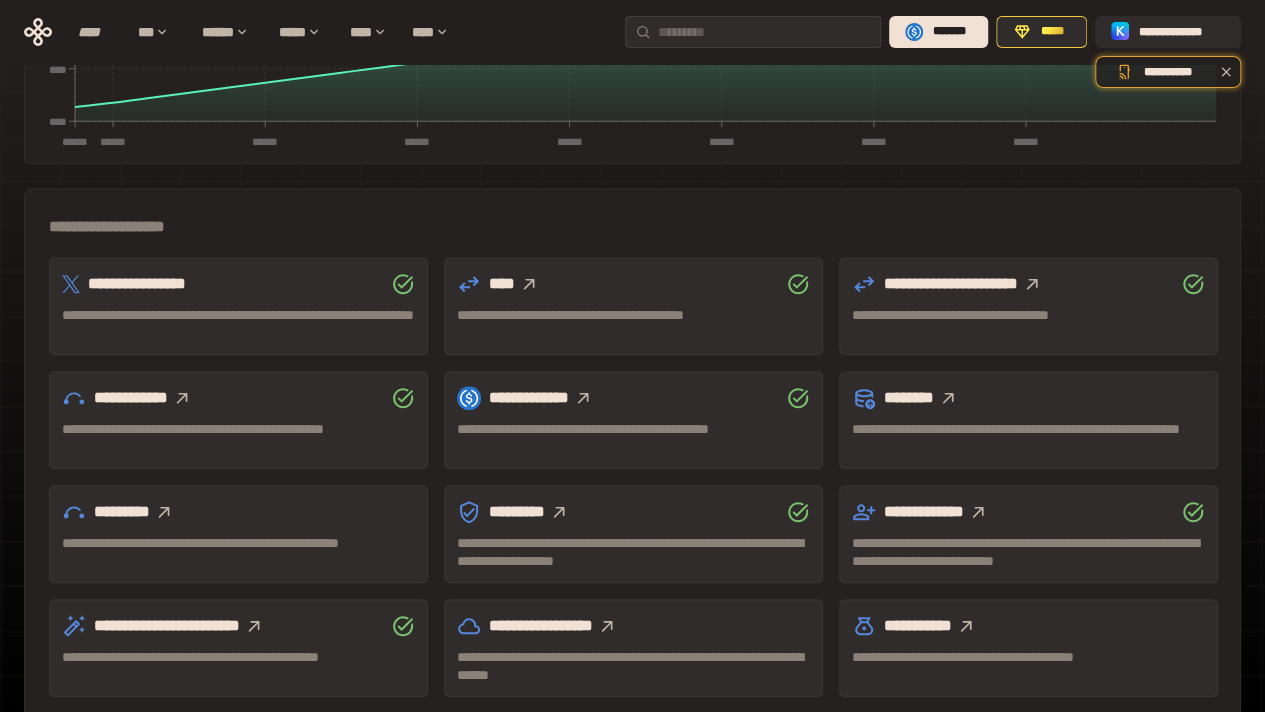 scroll, scrollTop: 570, scrollLeft: 0, axis: vertical 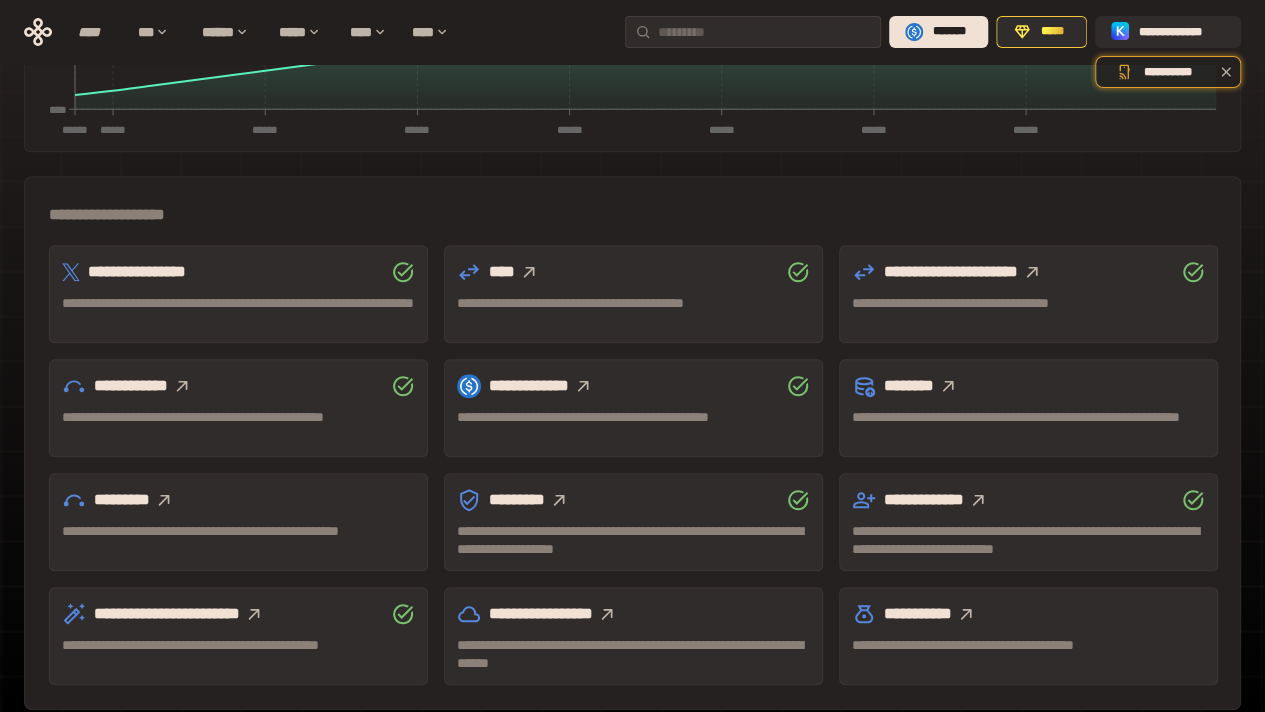 click 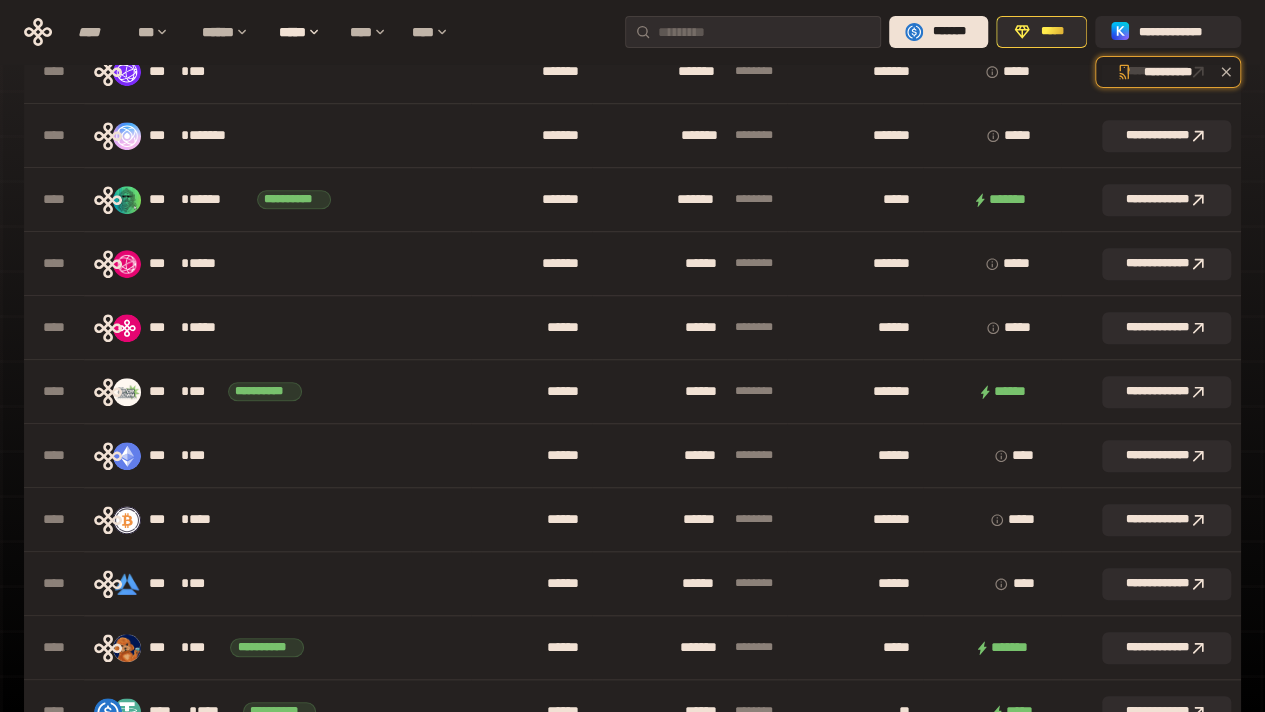 scroll, scrollTop: 0, scrollLeft: 0, axis: both 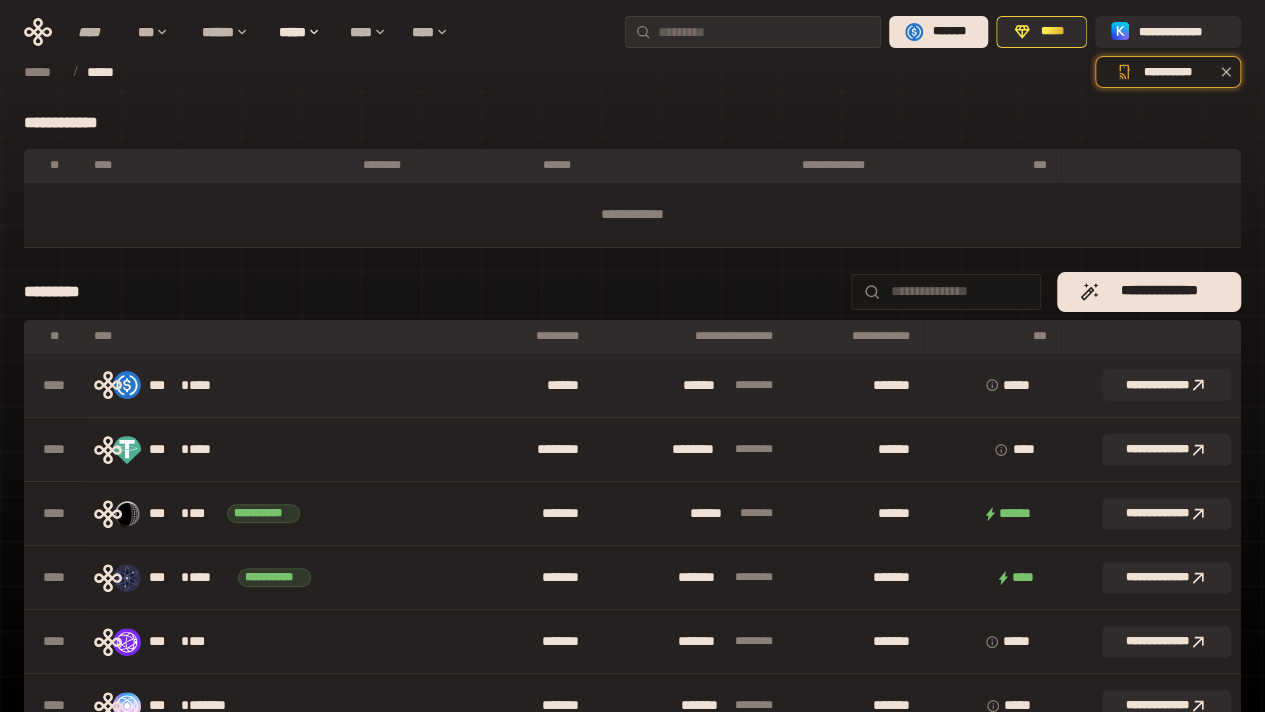 click on "****" at bounding box center (209, 386) 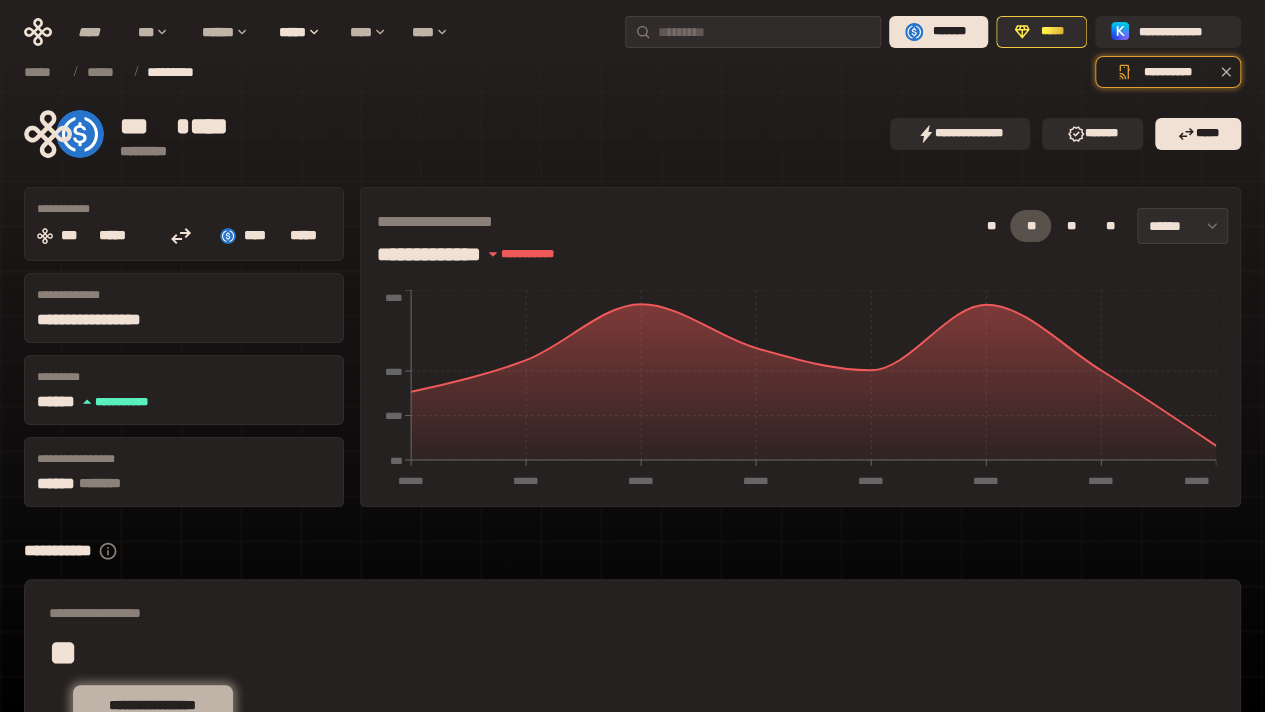 click on "**********" at bounding box center [153, 705] 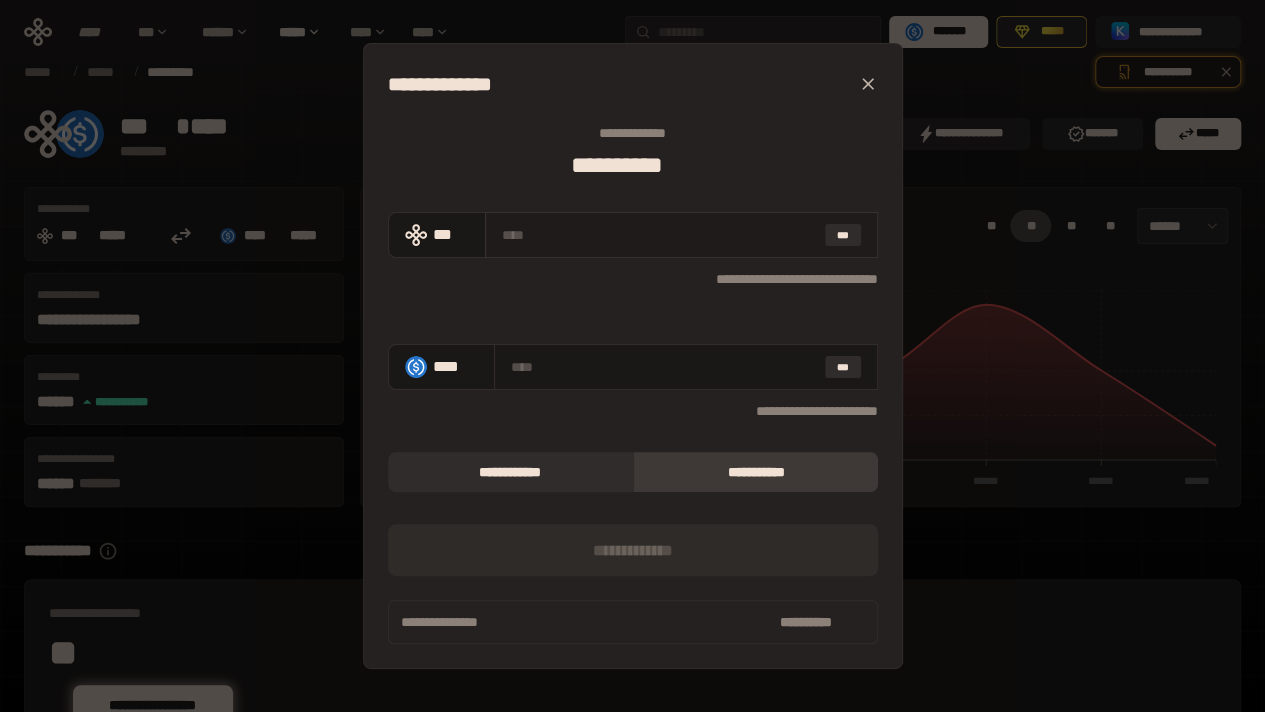 click at bounding box center [659, 235] 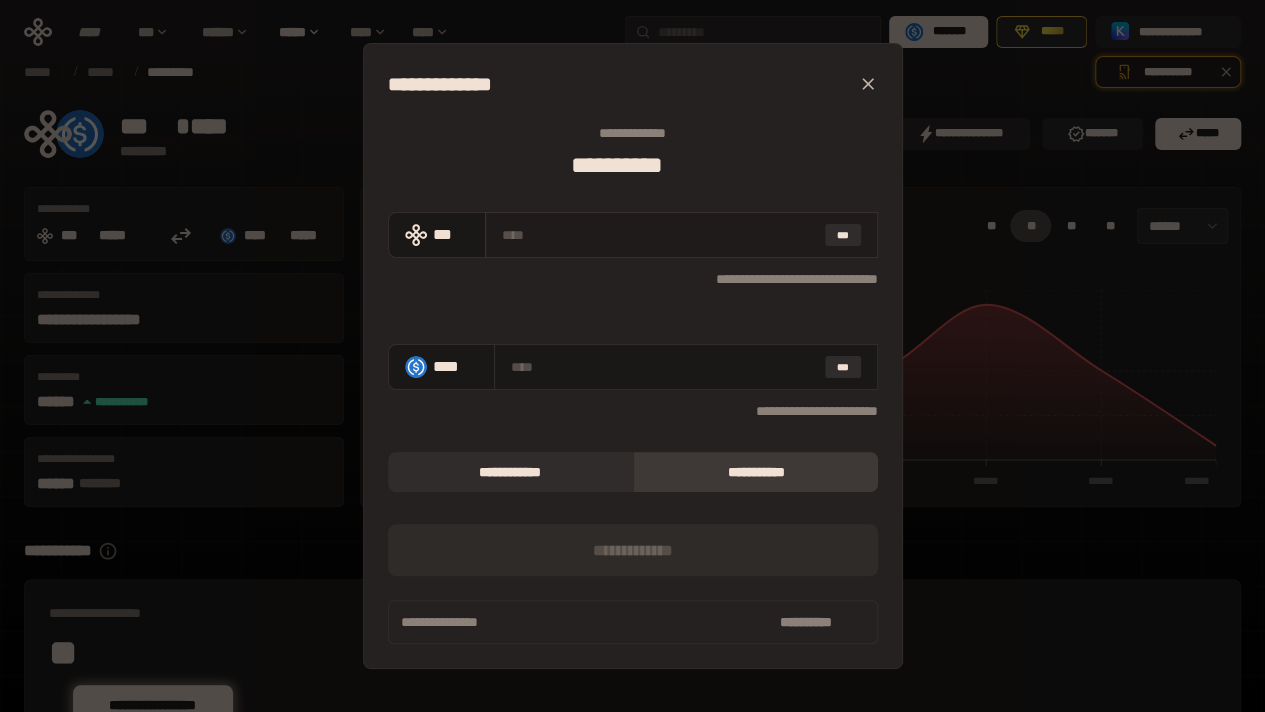 type on "*" 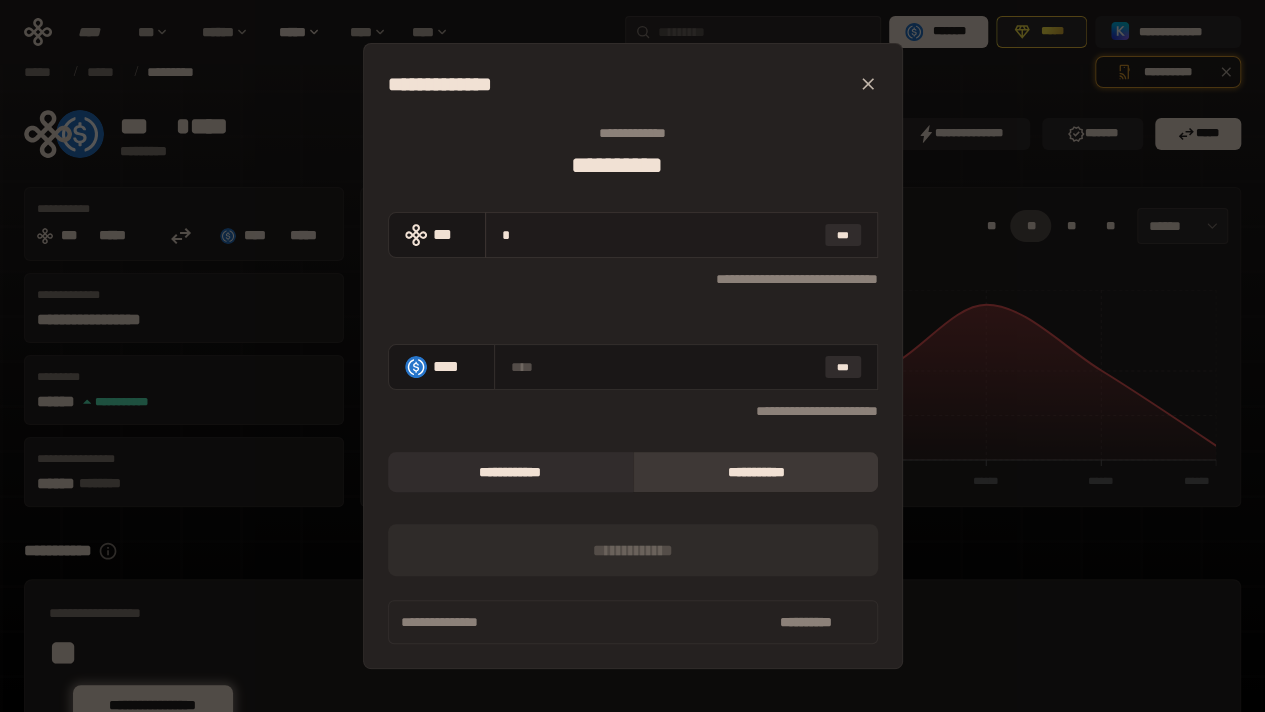type on "**********" 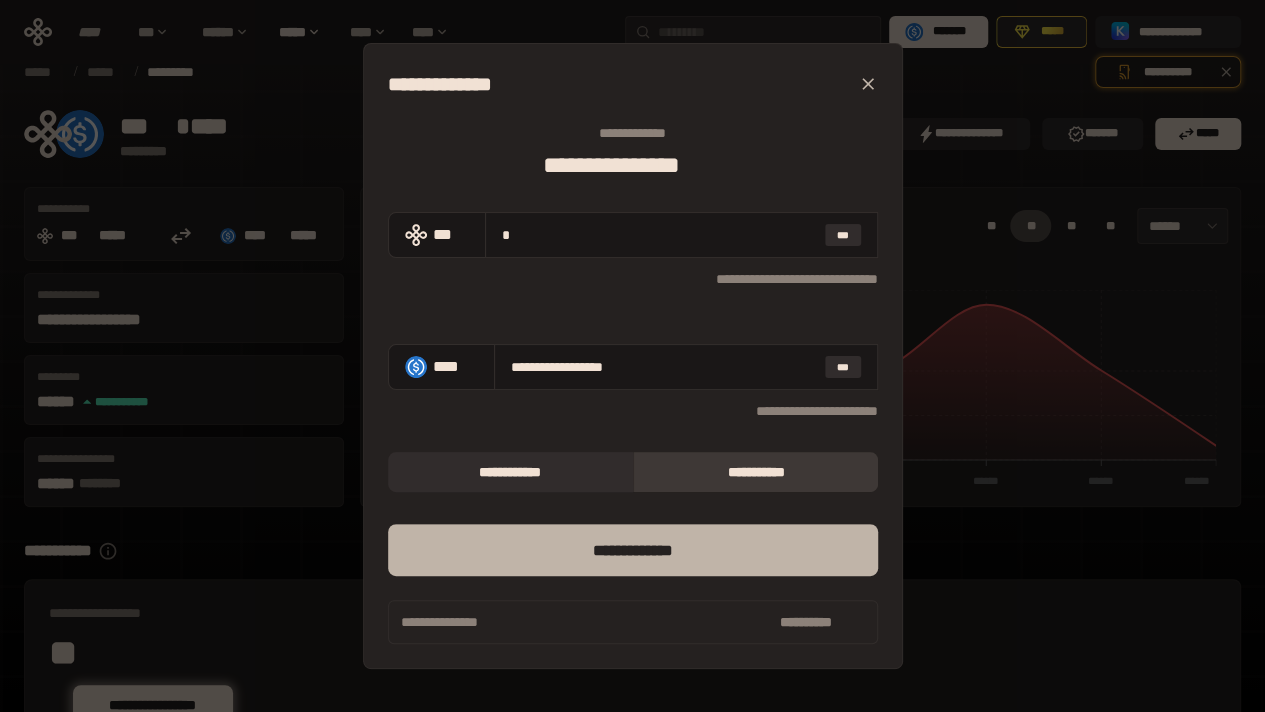 type on "*" 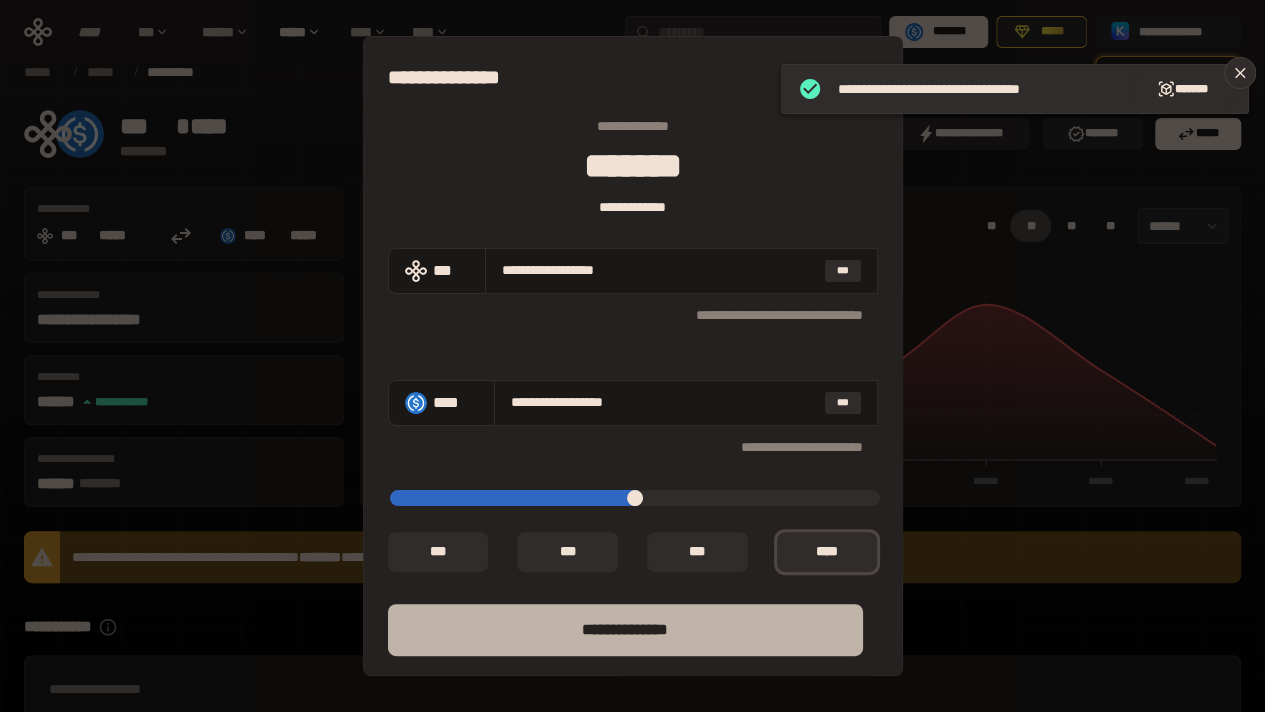 click on "**** *********" at bounding box center (625, 630) 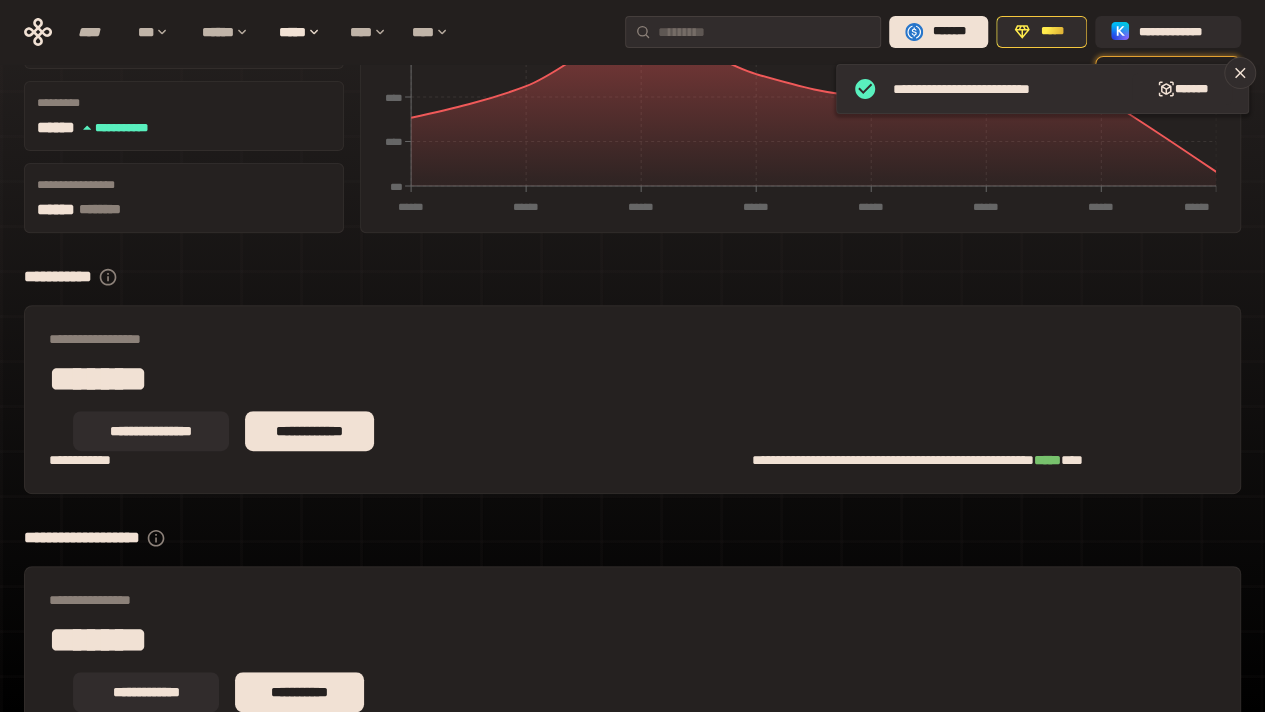 scroll, scrollTop: 325, scrollLeft: 0, axis: vertical 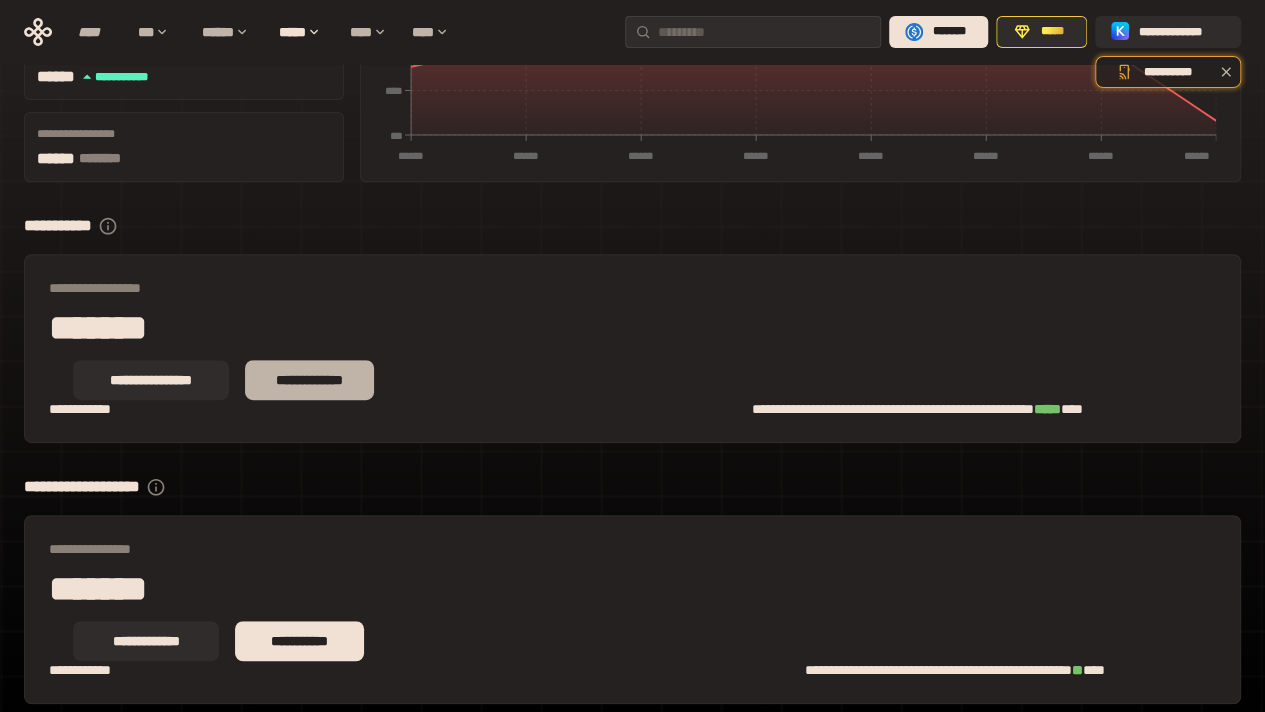 click on "**********" at bounding box center (309, 380) 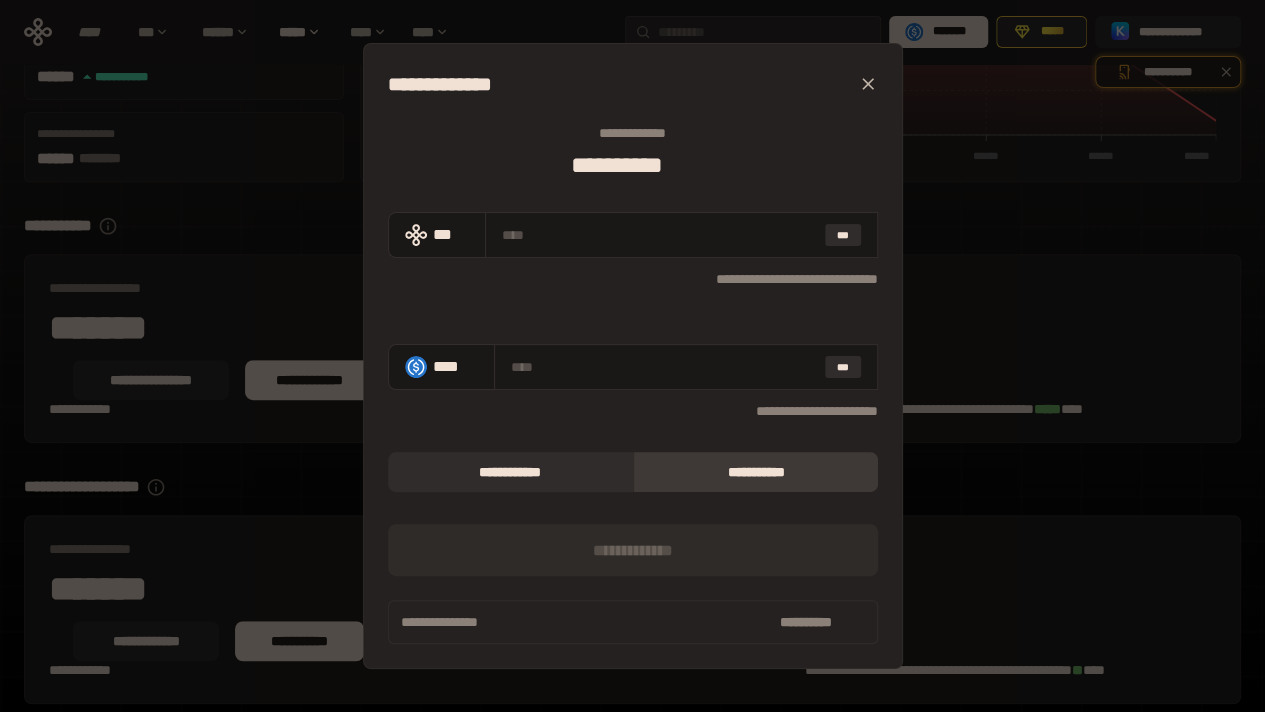 click on "*** [FIRST] [LAST] [STREET] [NUMBER], [CITY], [STATE] [ZIP] *** [EMAIL] *** [PHONE] *** [SSN] *** [CREDIT_CARD] *** [PASSPORT] *** [DRIVER_LICENSE]" at bounding box center (632, 356) 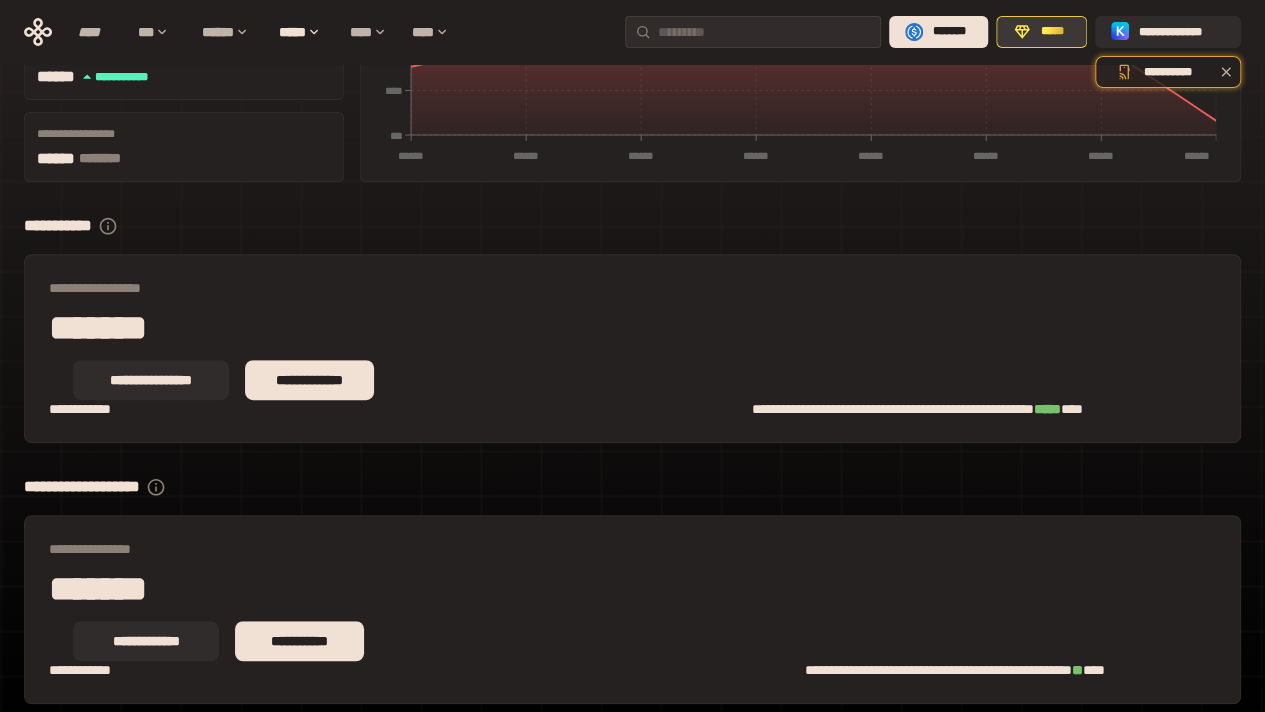 click on "*****" at bounding box center (1052, 32) 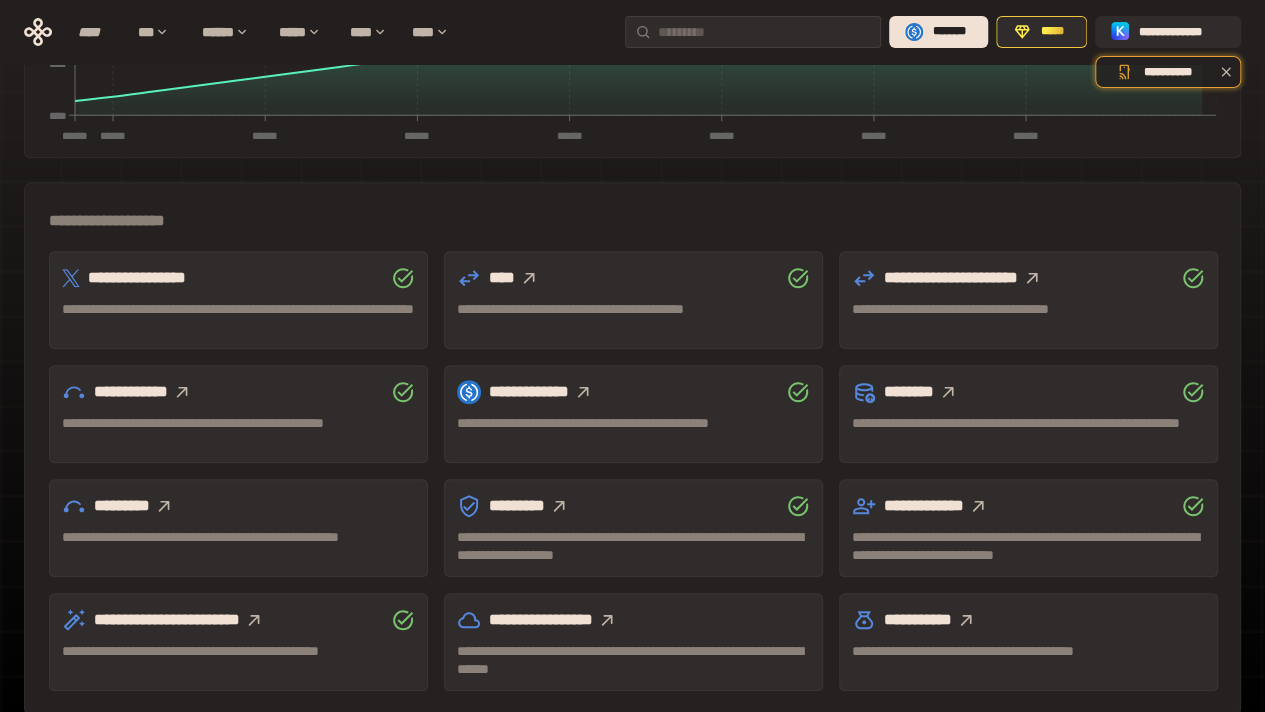 scroll, scrollTop: 570, scrollLeft: 0, axis: vertical 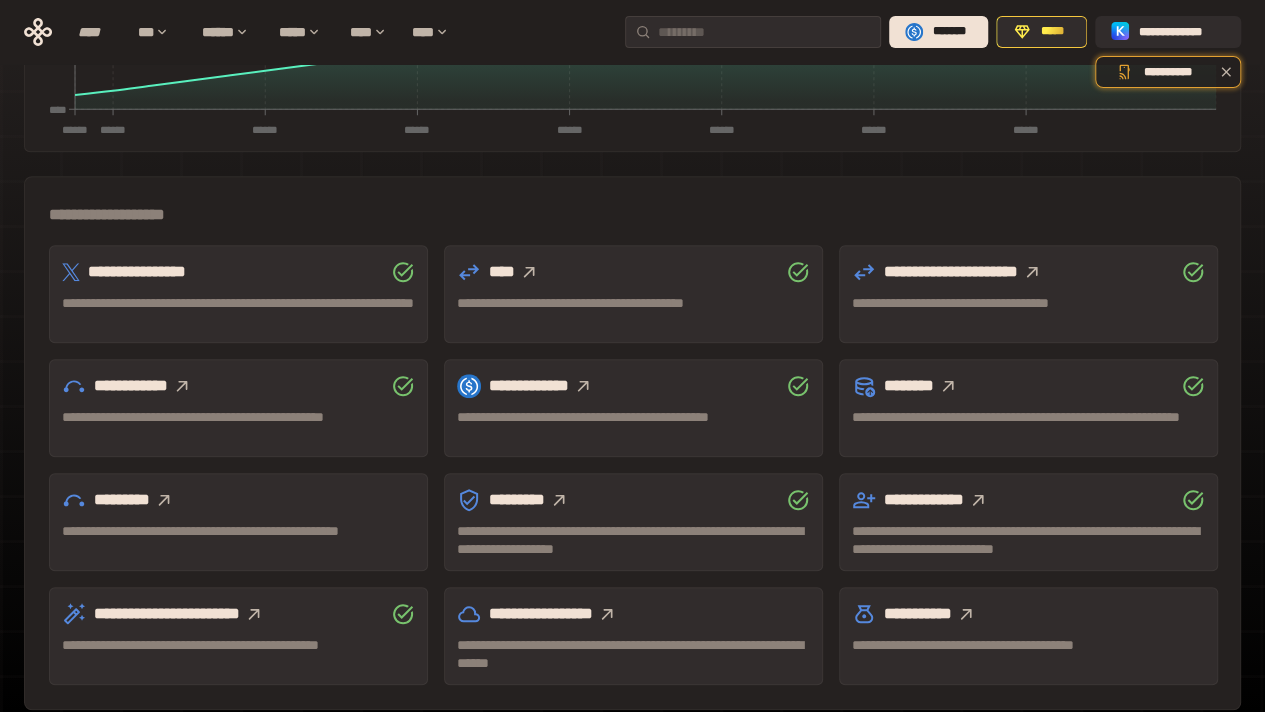 click 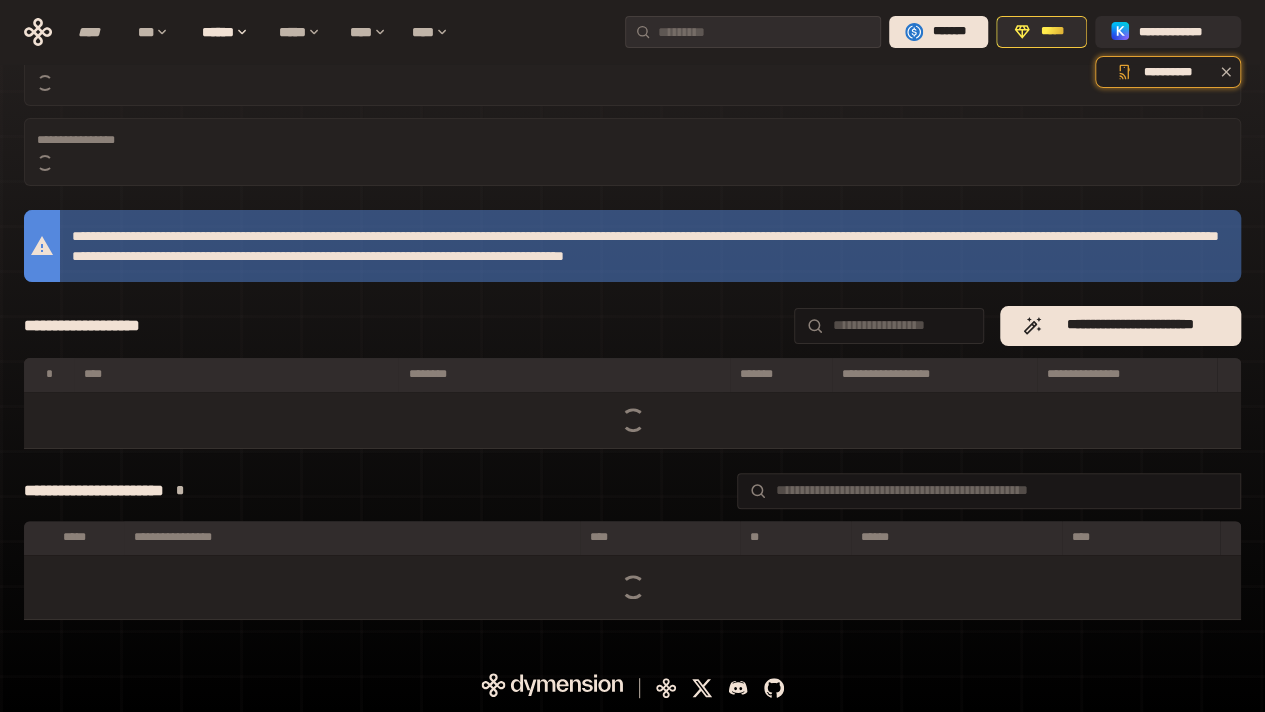 scroll, scrollTop: 0, scrollLeft: 0, axis: both 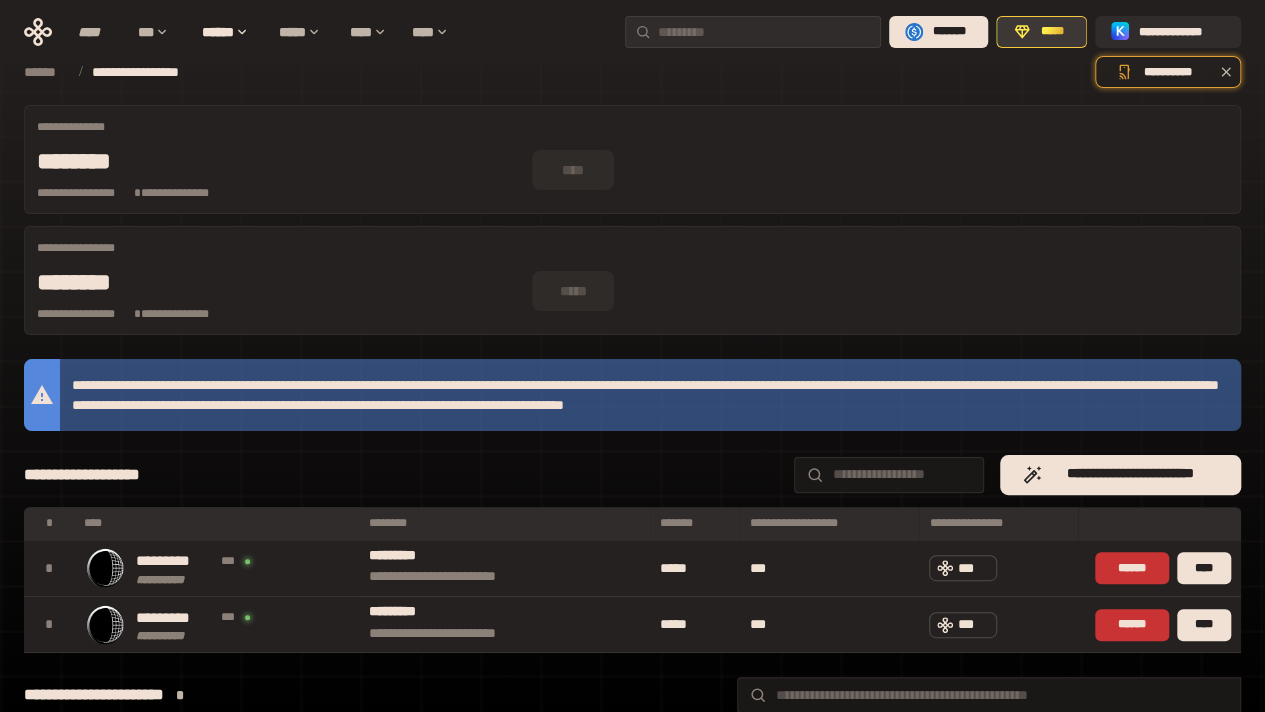 click on "*****" at bounding box center [1052, 32] 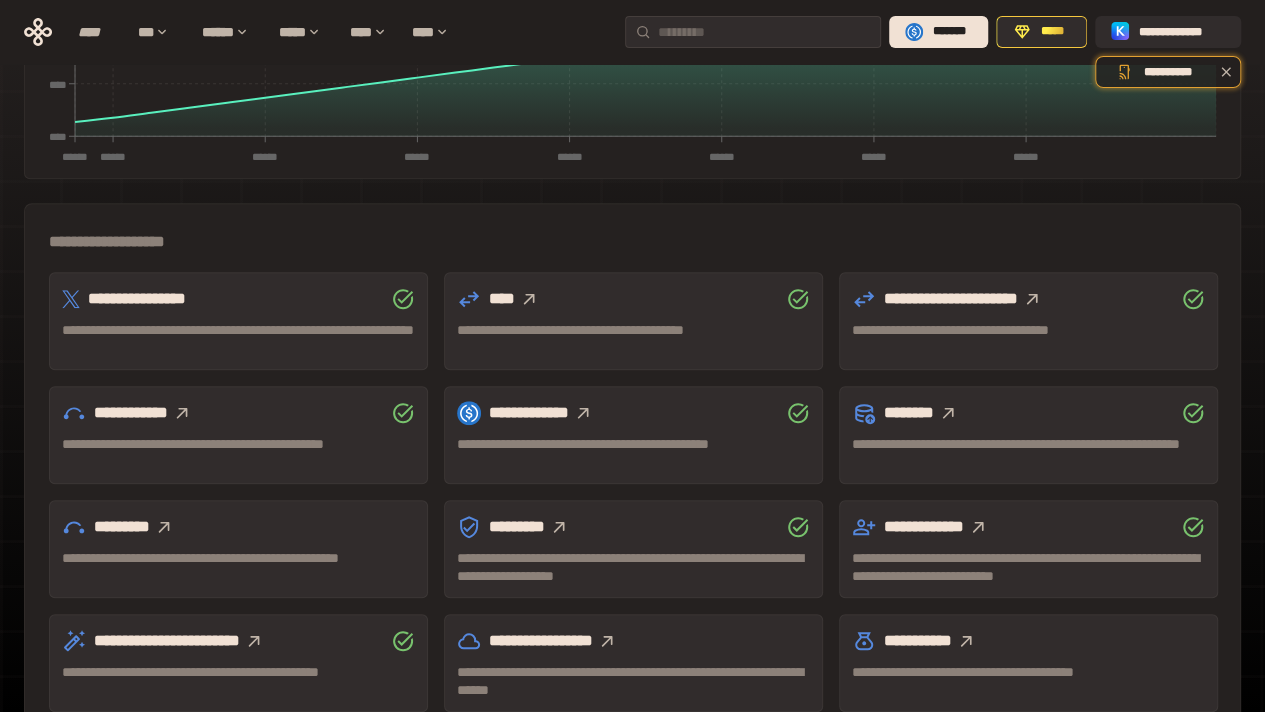 scroll, scrollTop: 570, scrollLeft: 0, axis: vertical 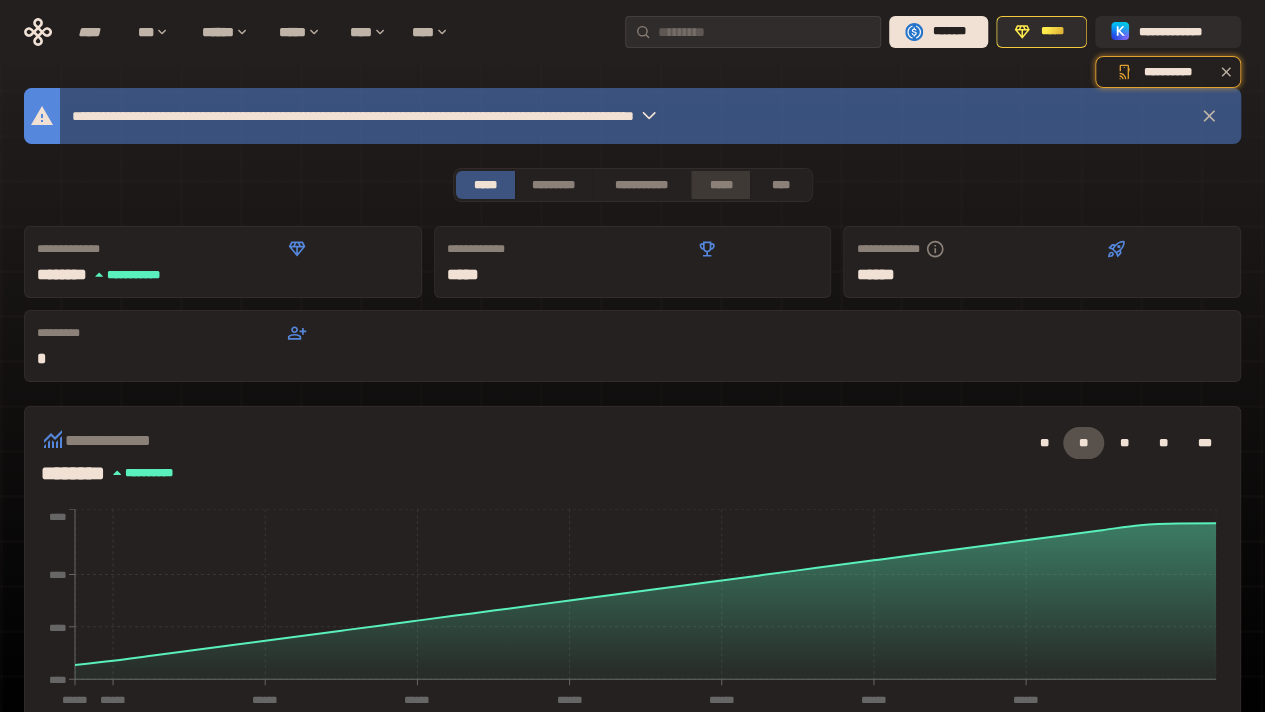click on "*****" at bounding box center (721, 185) 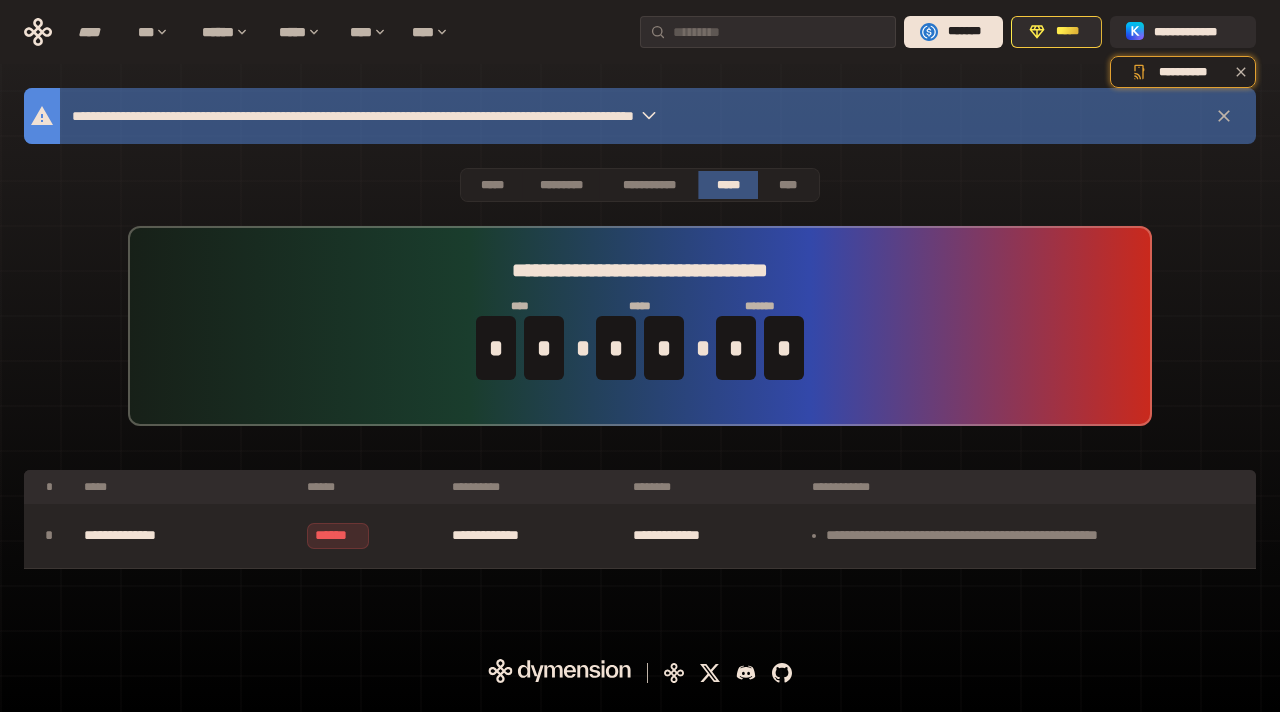 click on "**********" at bounding box center [185, 536] 